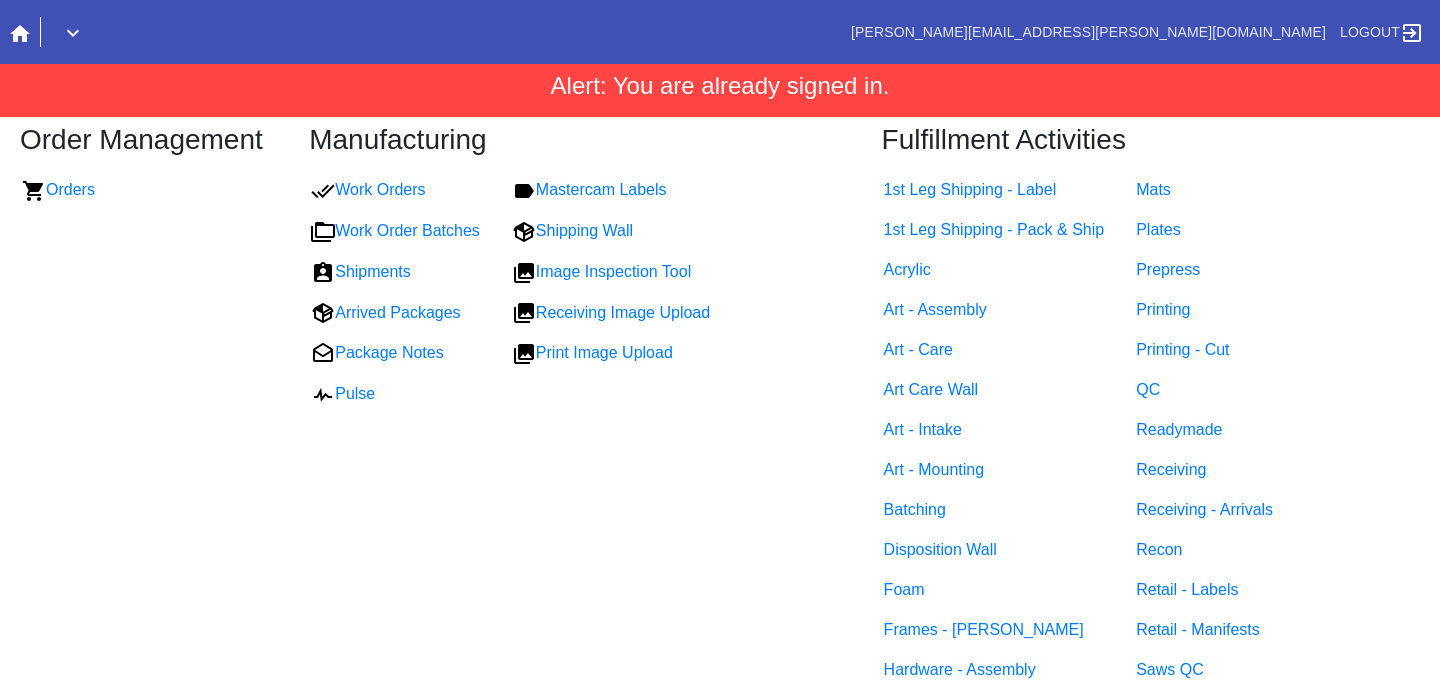 scroll, scrollTop: 0, scrollLeft: 0, axis: both 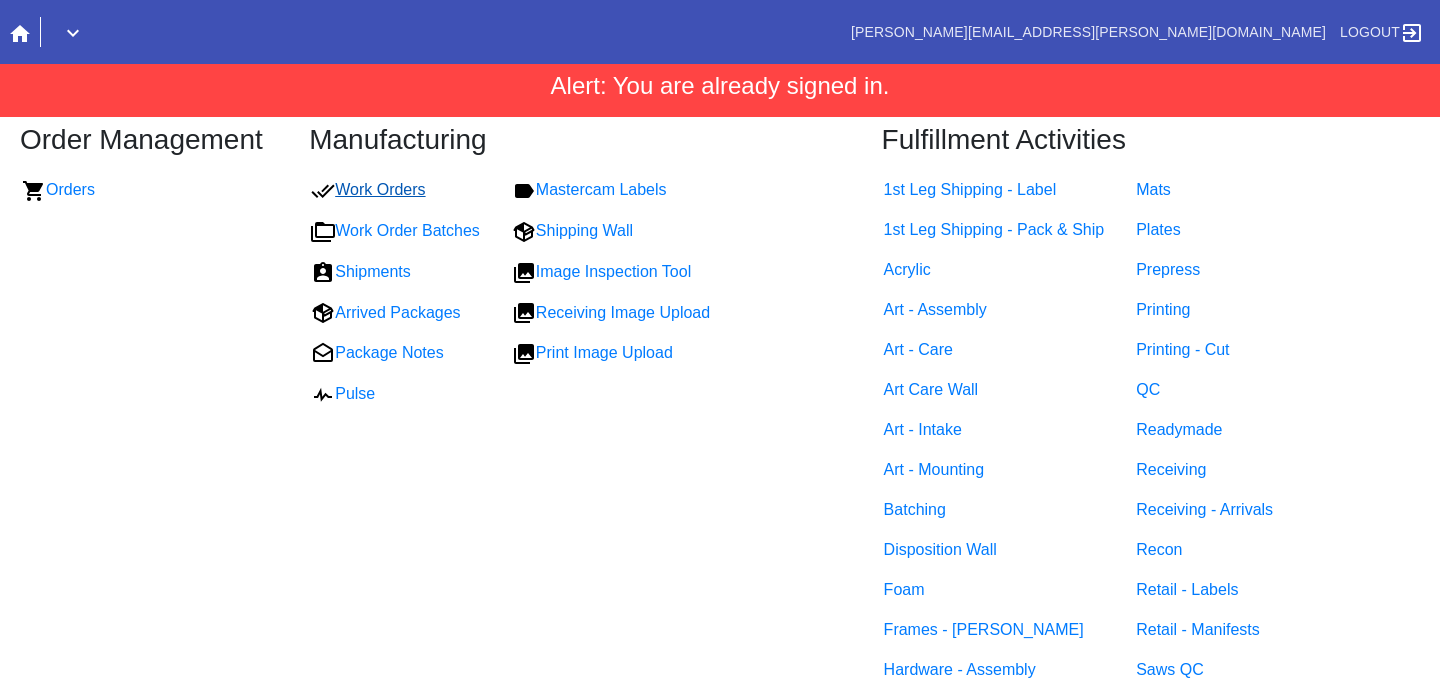 click on "Work Orders" at bounding box center [368, 189] 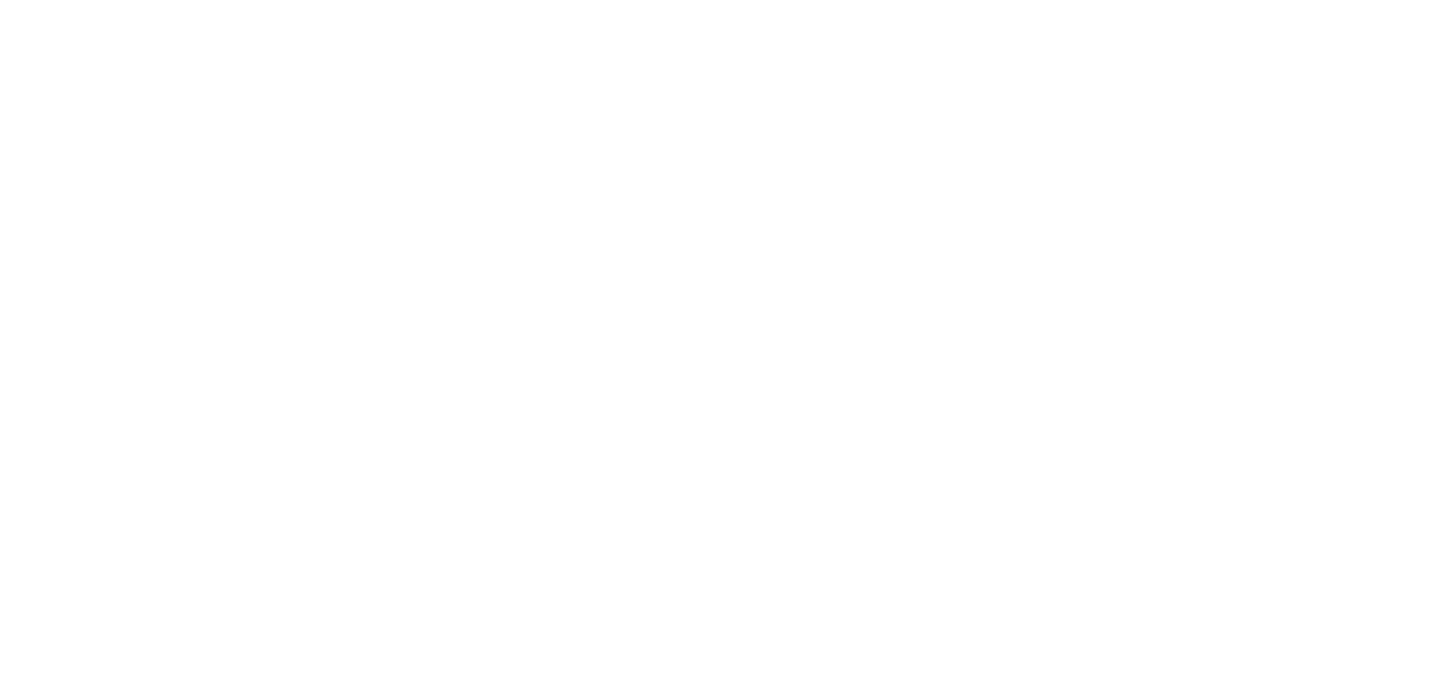 scroll, scrollTop: 0, scrollLeft: 0, axis: both 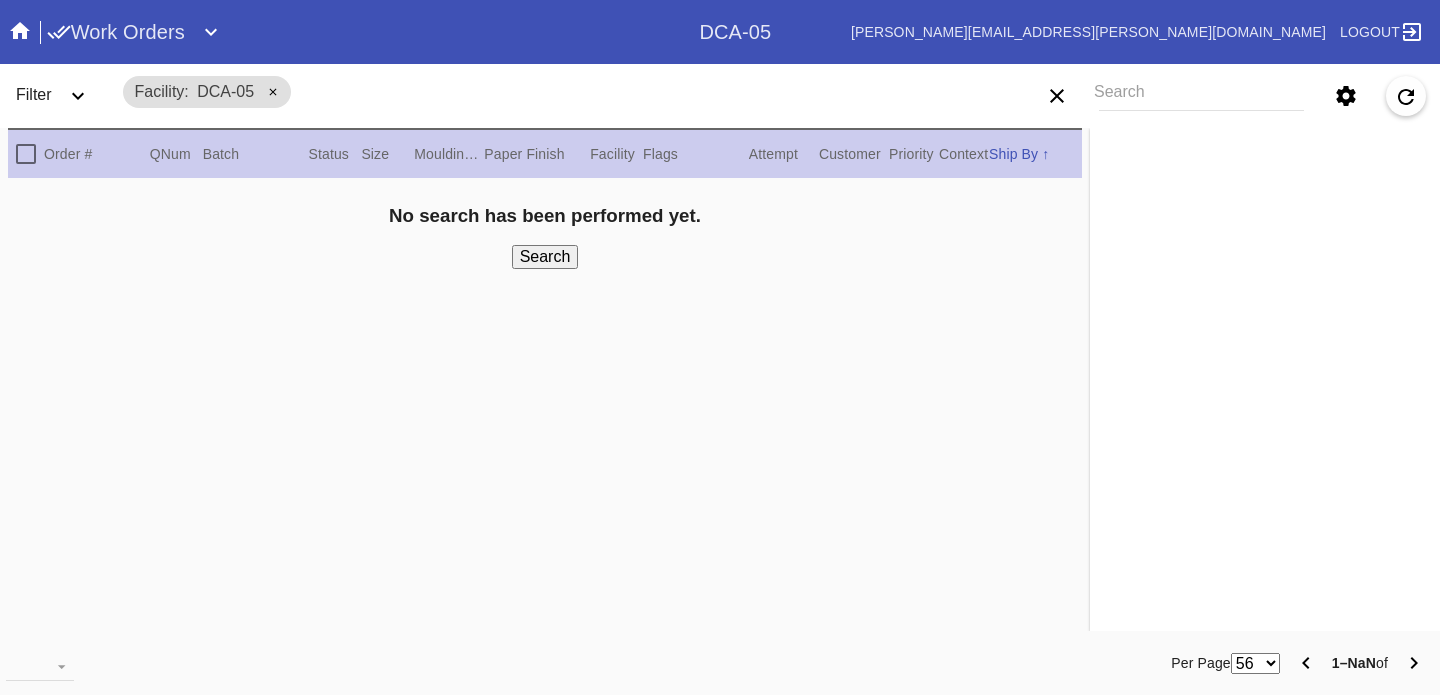 click on "Search" at bounding box center [1201, 96] 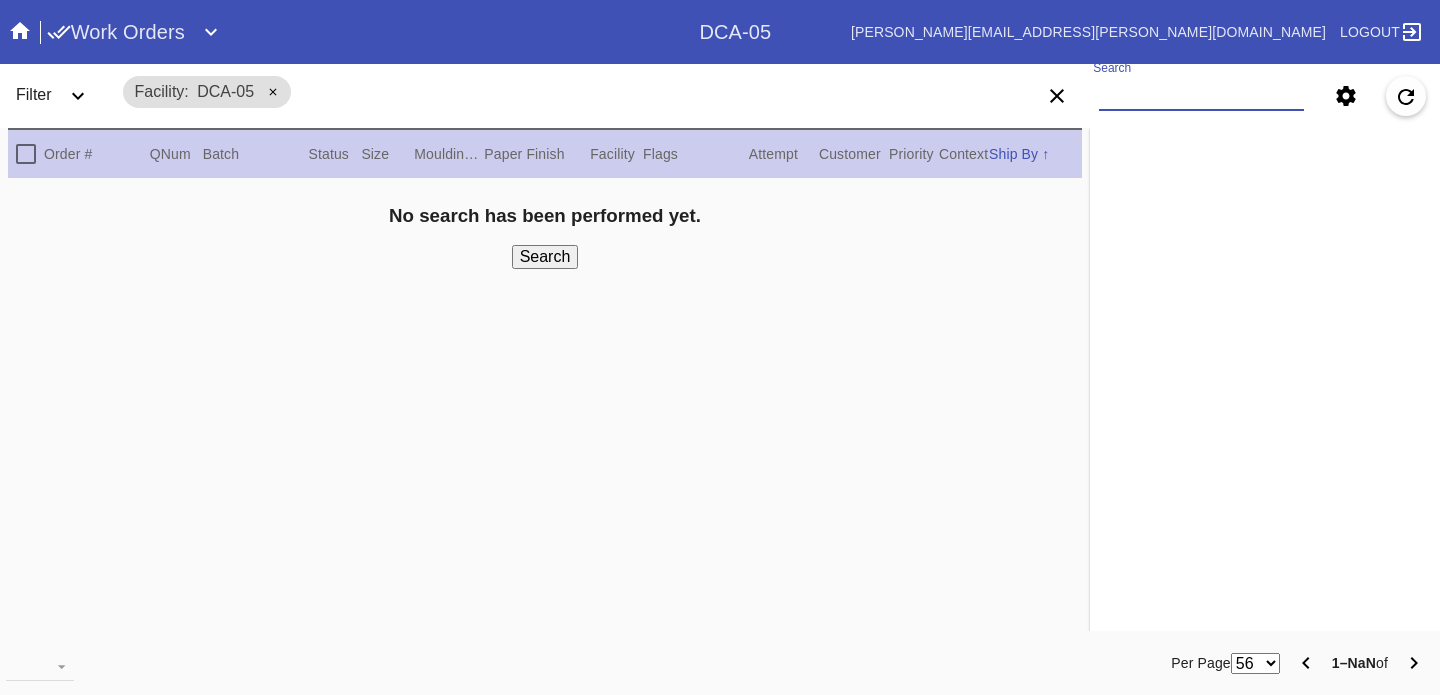 type on "k" 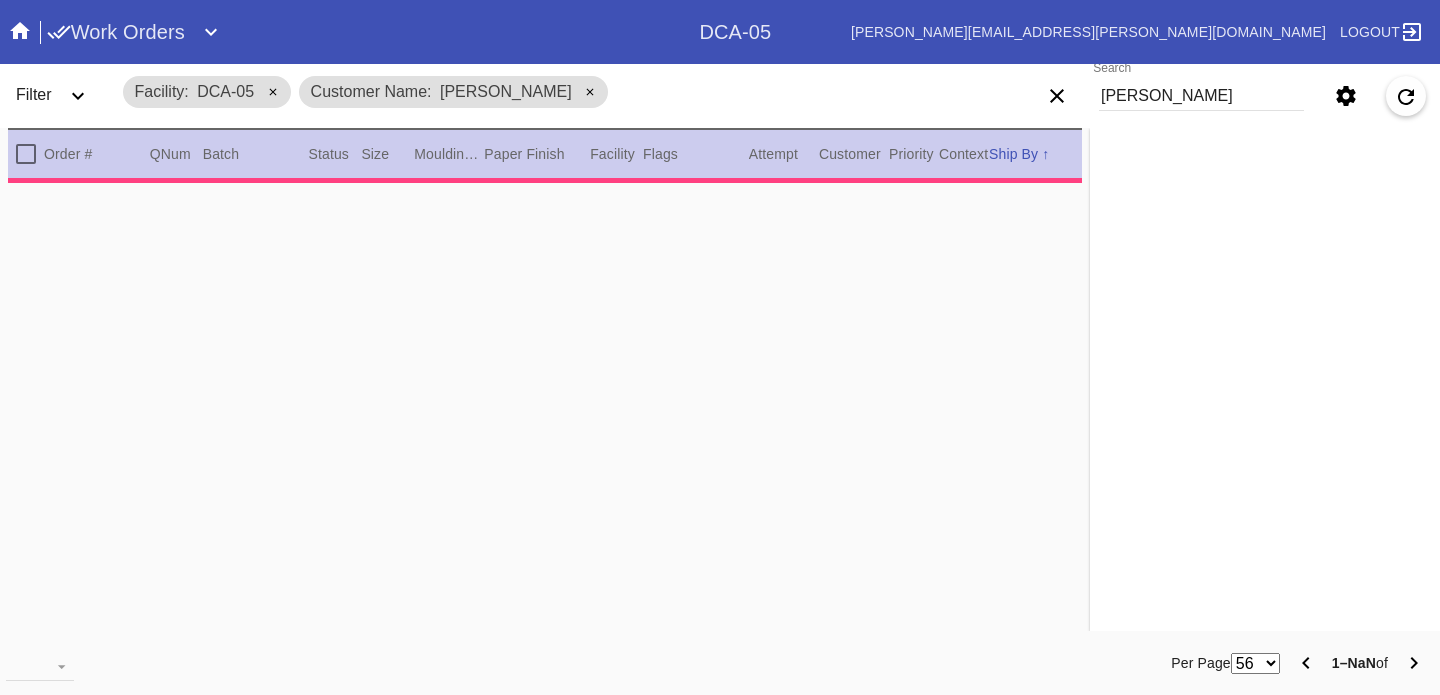 click 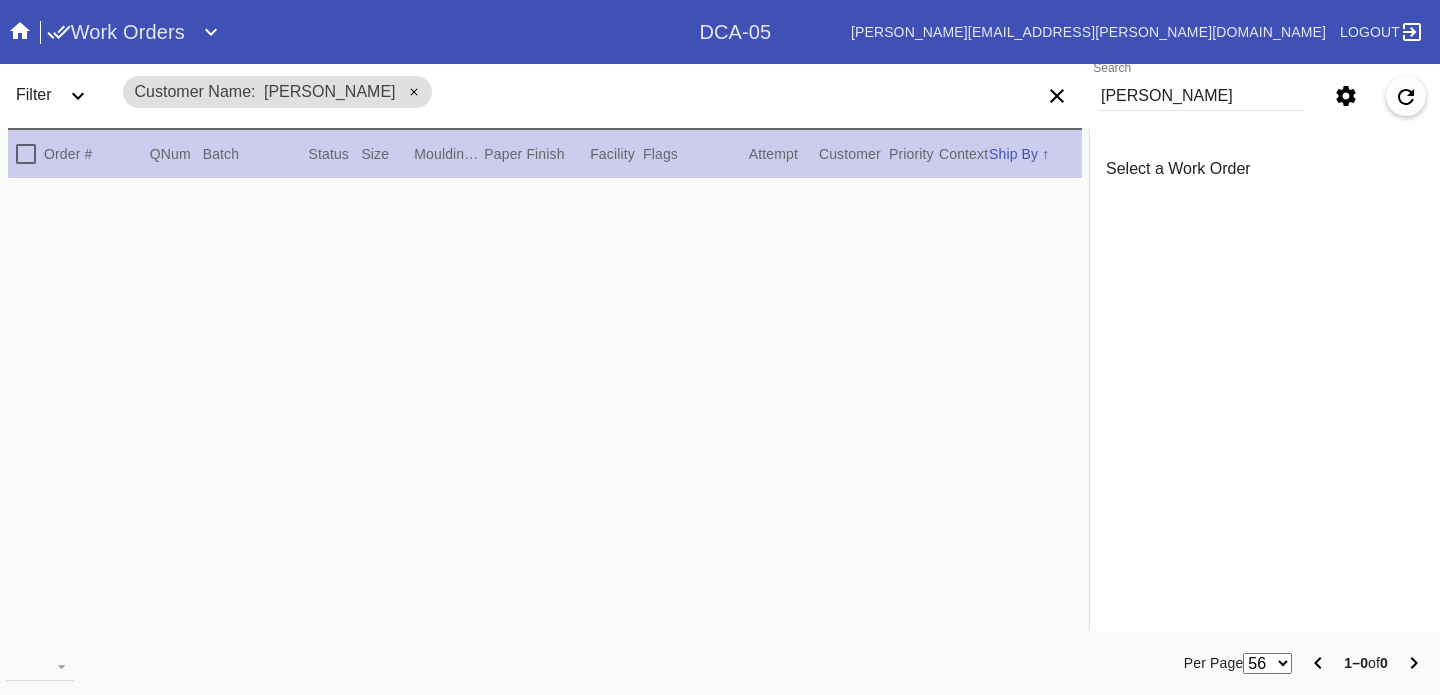 click on "Search [PERSON_NAME]         Filter Controls    Easy Mode Advanced Mode         Location   Any Location LEX-02 (inactive) LEX-02_ART (inactive) DCA-01 (inactive) CLT-RTL-MYP BOS-RTL-WEL DCA-RTL-MCL PHL-RLT-SBRN DCA-05 LAX-RTL-SMON SFO-RTL-PALO LAS-01 LEX-01 ATL-RTL-ALP (inactive) LGA-RTL-WPT AUS-RTL-SAUS BNA-RTL-[PERSON_NAME] ELP-01 ORD-RTL-[PERSON_NAME]-03 ATL-RTL-[GEOGRAPHIC_DATA]-RTL-UNMA DCA-RTL-[PERSON_NAME] LGA-RTL-SUM DCA-RTL-[PERSON_NAME]-RTL-SEA AUS-RTL-CAUS ATL-RTL-BUCK PHL-01 (inactive) DCA-RTL-CLAR LGA-RTL-HOBO CLT-RTL-SOE PHL-RTL-PHI DCA-RTL-[PERSON_NAME] DFW-RTL-[PERSON_NAME]-RTL-DRBY (inactive) LGA-RTL-MHIL (inactive) LGA-RTL-NCA LGA-RTL-76TH LGA-RTL-COBL DCA-STR-[PERSON_NAME] DCA-RTL-GEO LGA-RTL-PSLO LGA-RTL-WILL ORD-RTL-SOUT LGA-RTL-82ND ORD-RTL-WLOO LGA-RTL-BRNX DCA-RTL-14TH LGA-RTL-VILL ORD-RTL-RNOR MSY-RTL-ORL DCA-04            Columns
Order #
[GEOGRAPHIC_DATA]
Batch
Status
Size
Moulding / Mat
Paper Finish
Facility
Flags
Attempt
Customer
Priority" at bounding box center (1224, 96) 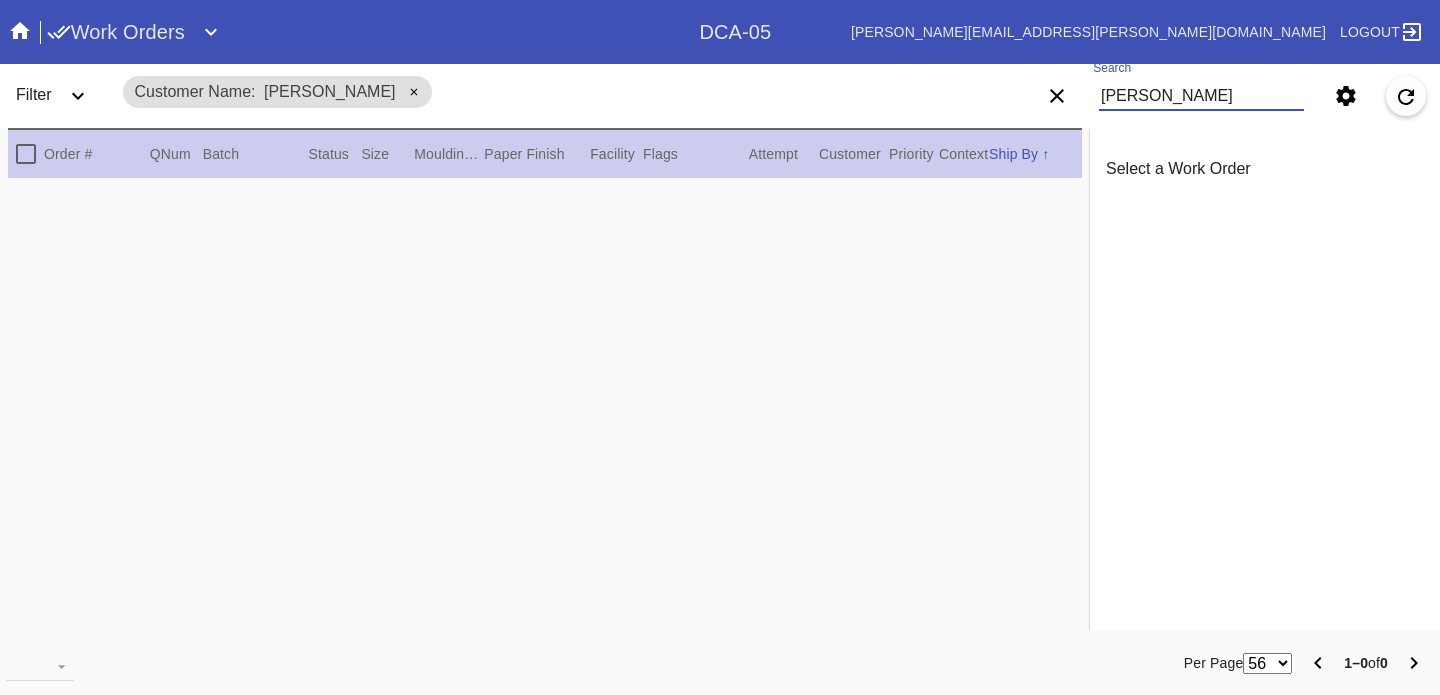 click on "[PERSON_NAME]" at bounding box center [1201, 96] 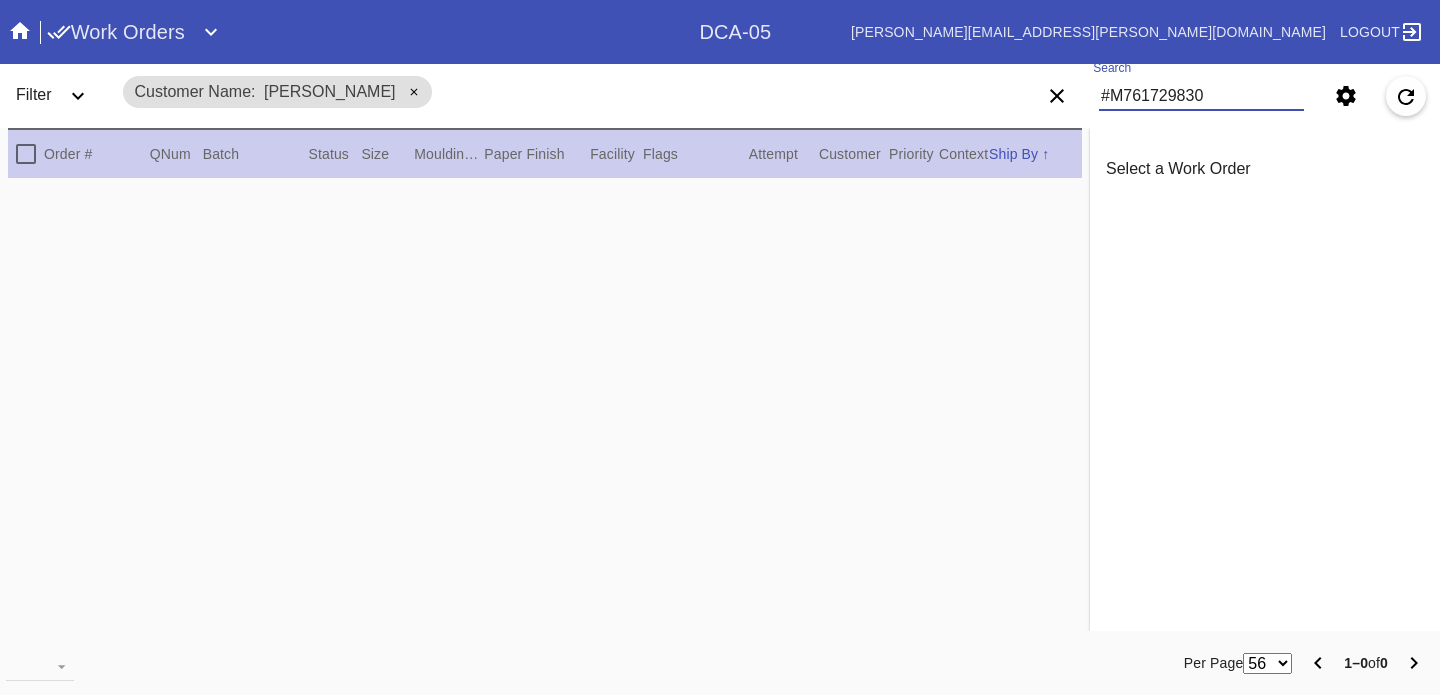 type on "#M761729830" 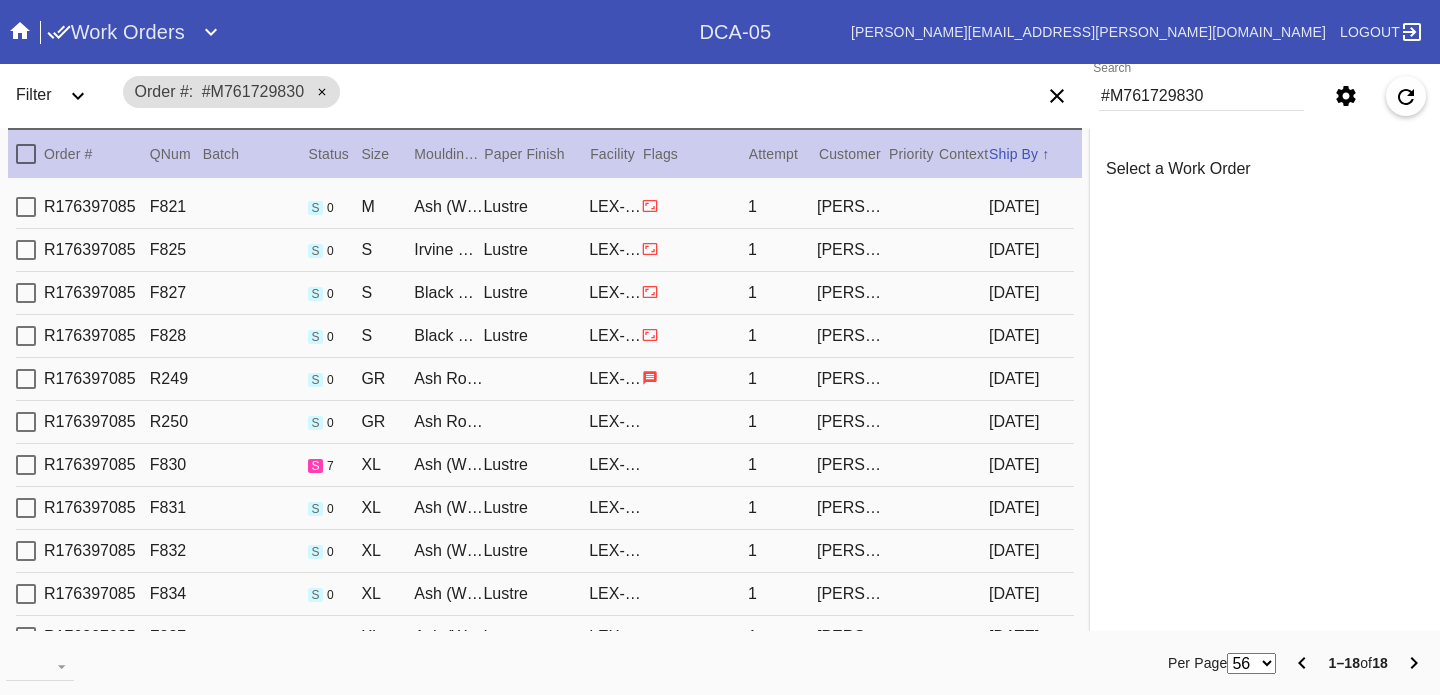 click on "R176397085 R249 s   0 [PERSON_NAME] Round / No Mat LEX-01 1 [PERSON_NAME]
[DATE]" at bounding box center [545, 379] 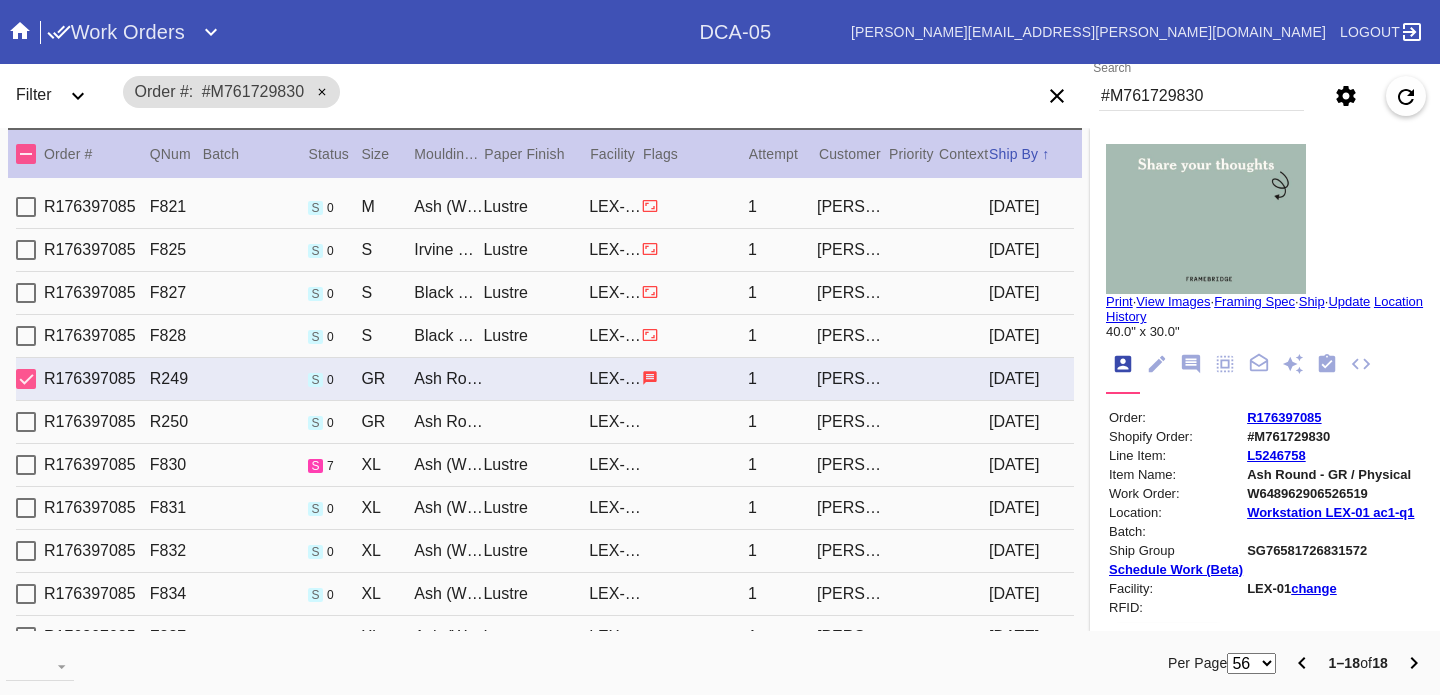 click on "Lustre" at bounding box center [536, 508] 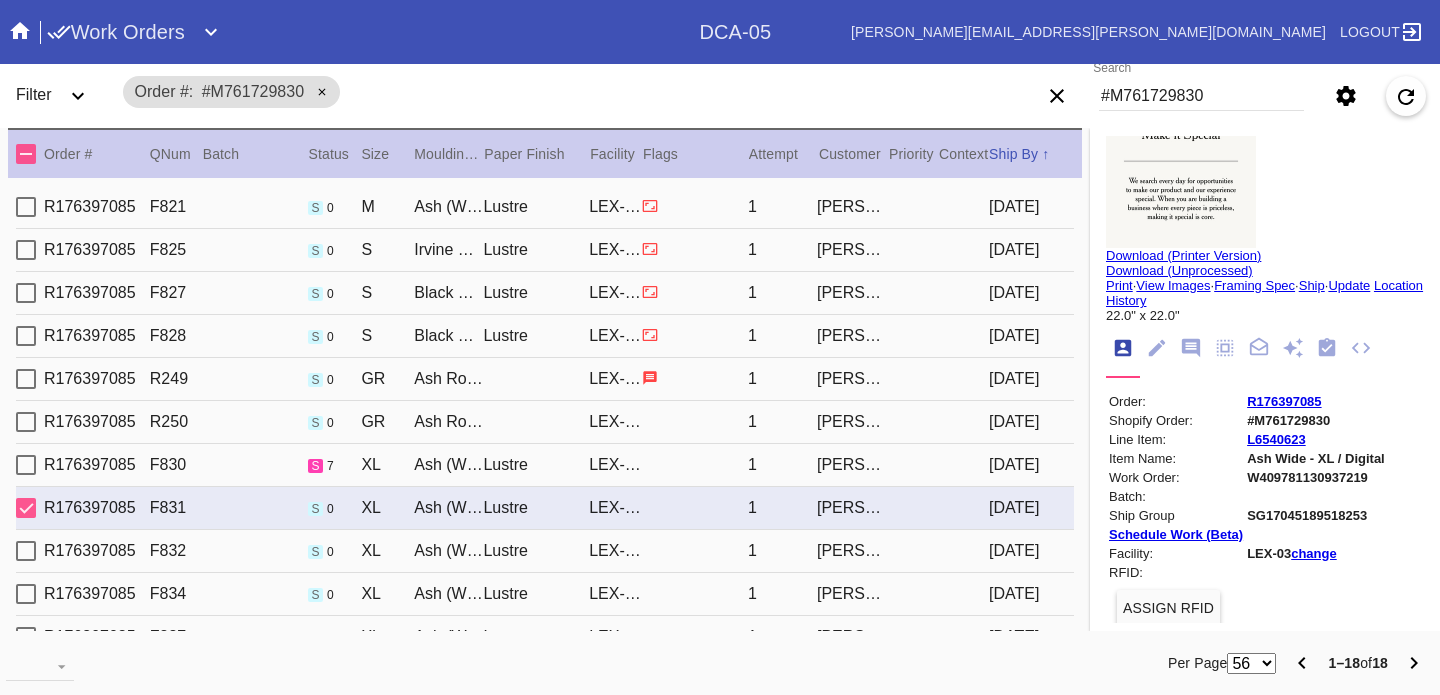 scroll, scrollTop: 55, scrollLeft: 0, axis: vertical 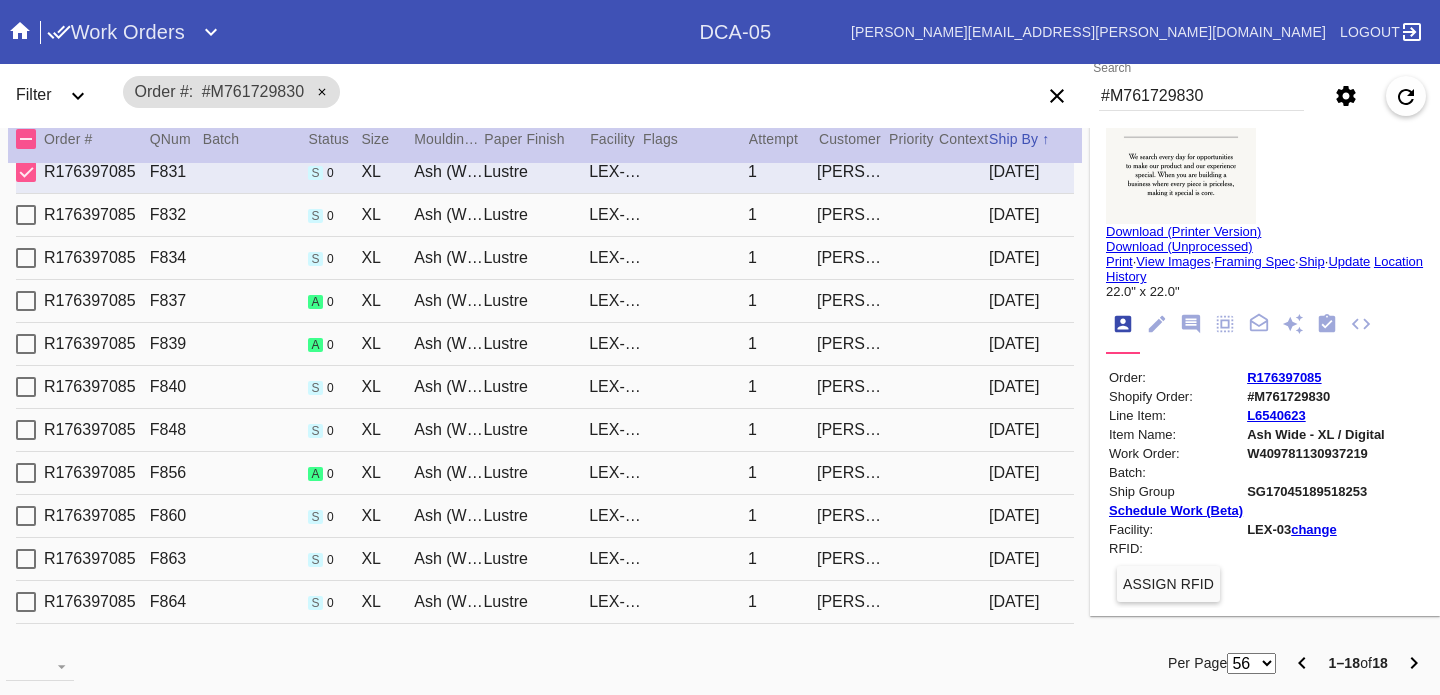 click on "1" at bounding box center (782, 516) 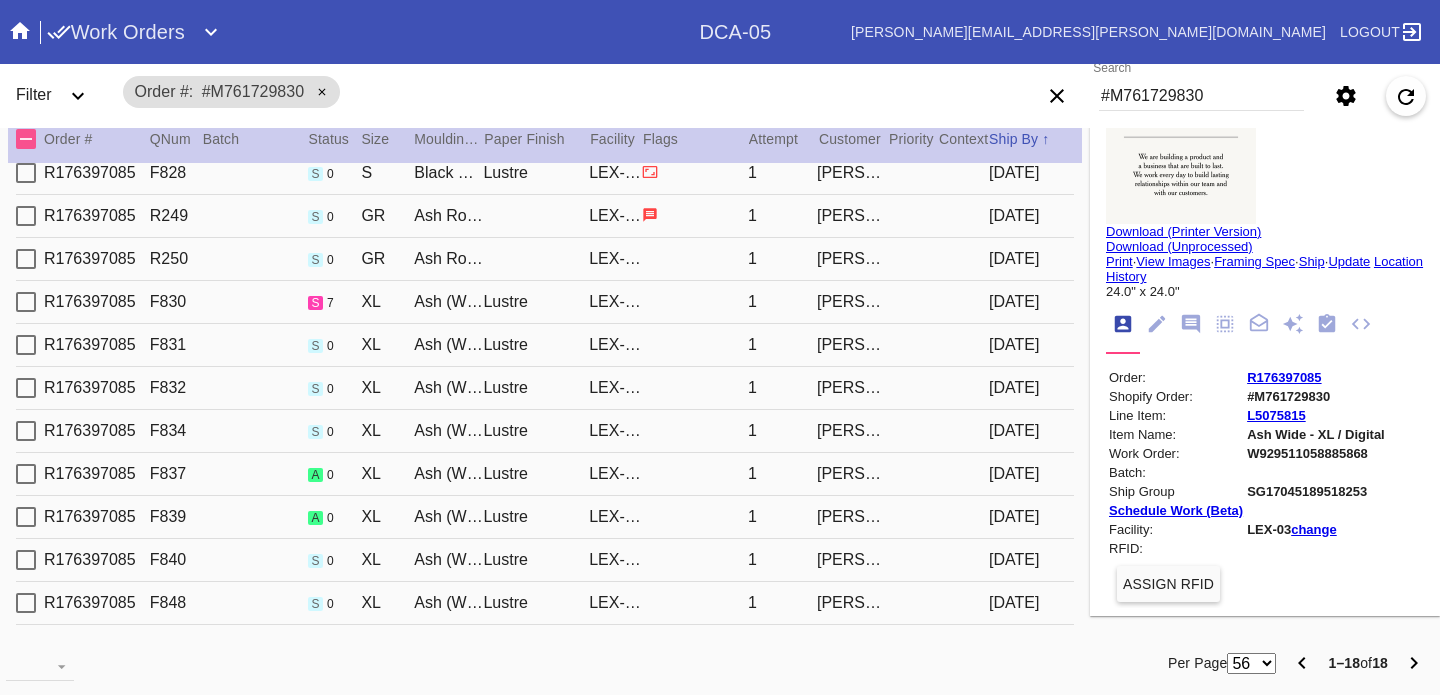 scroll, scrollTop: 0, scrollLeft: 0, axis: both 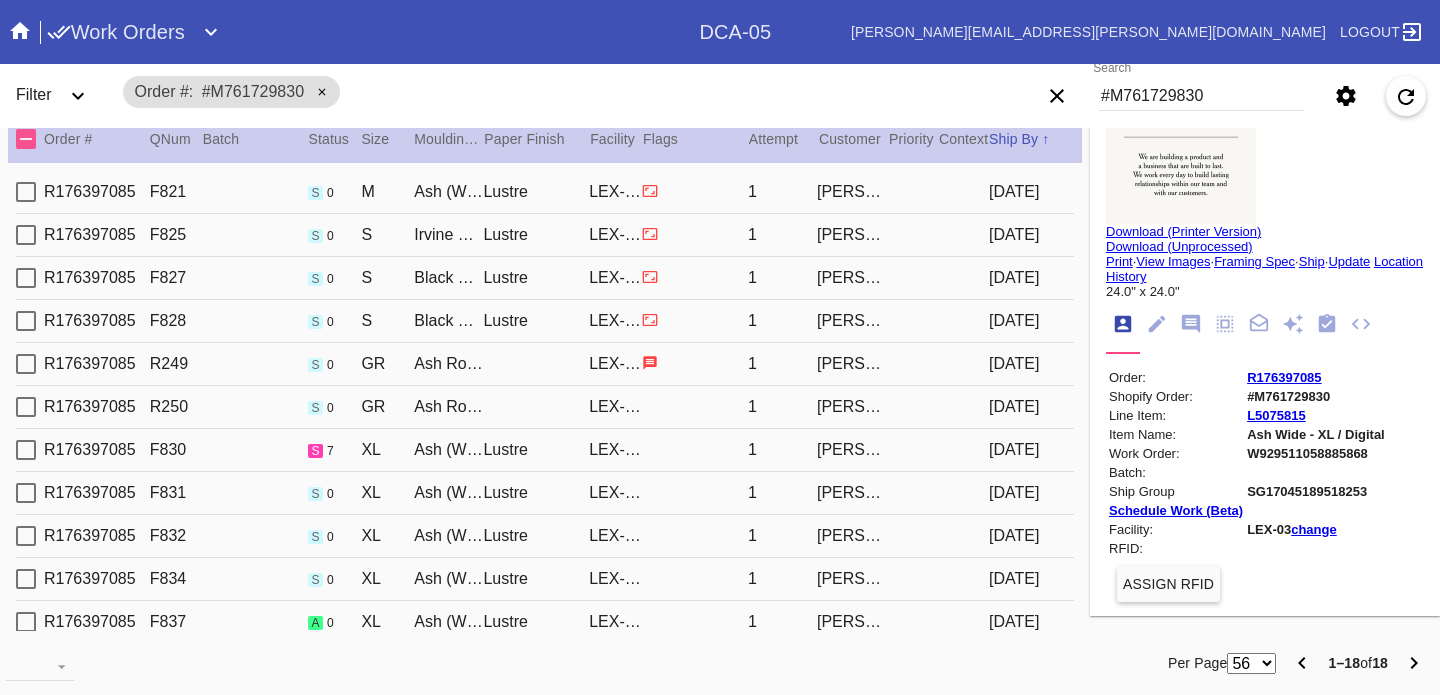 click on "R176397085 R249 s   0 [PERSON_NAME] Round / No Mat LEX-01 1 [PERSON_NAME]
[DATE]" at bounding box center (545, 364) 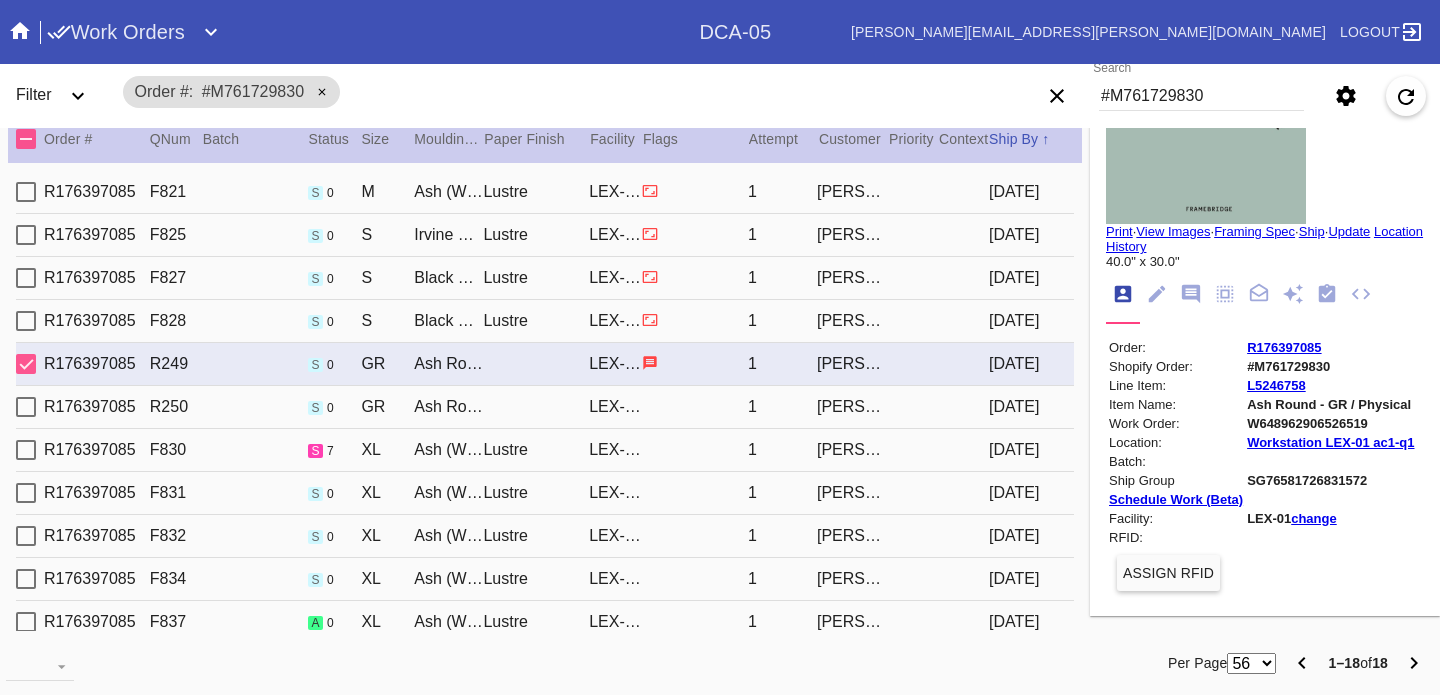 scroll, scrollTop: 0, scrollLeft: 0, axis: both 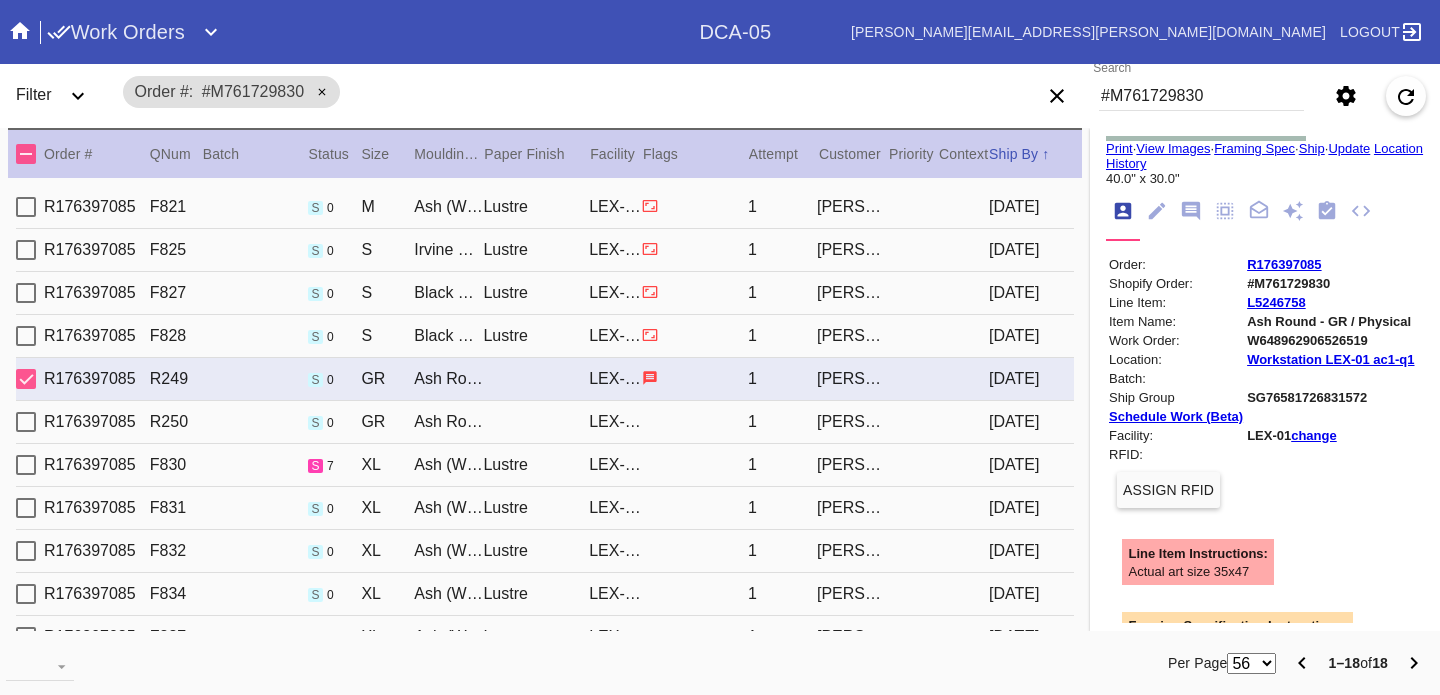 click on "R176397085 R250 s   0 [PERSON_NAME] Round / No Mat LEX-01 1 [PERSON_NAME]
[DATE]" at bounding box center (545, 422) 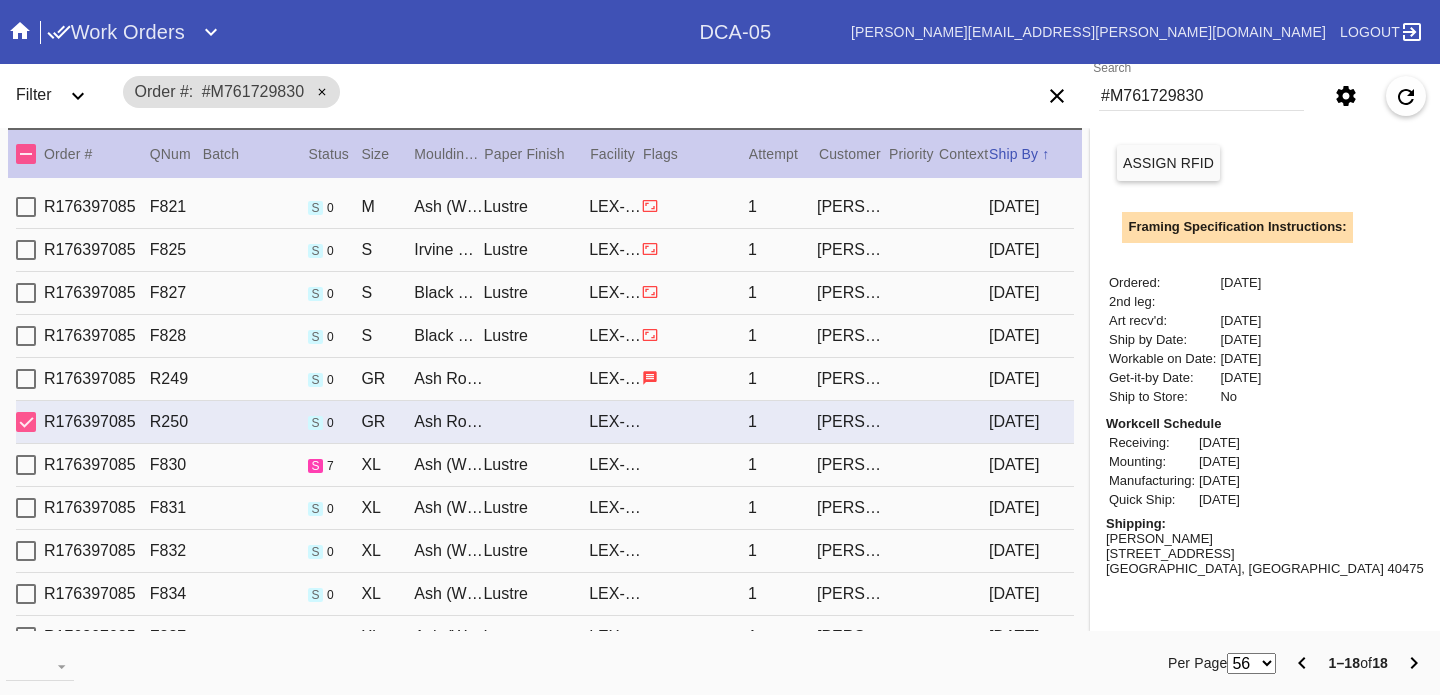 scroll, scrollTop: 650, scrollLeft: 0, axis: vertical 